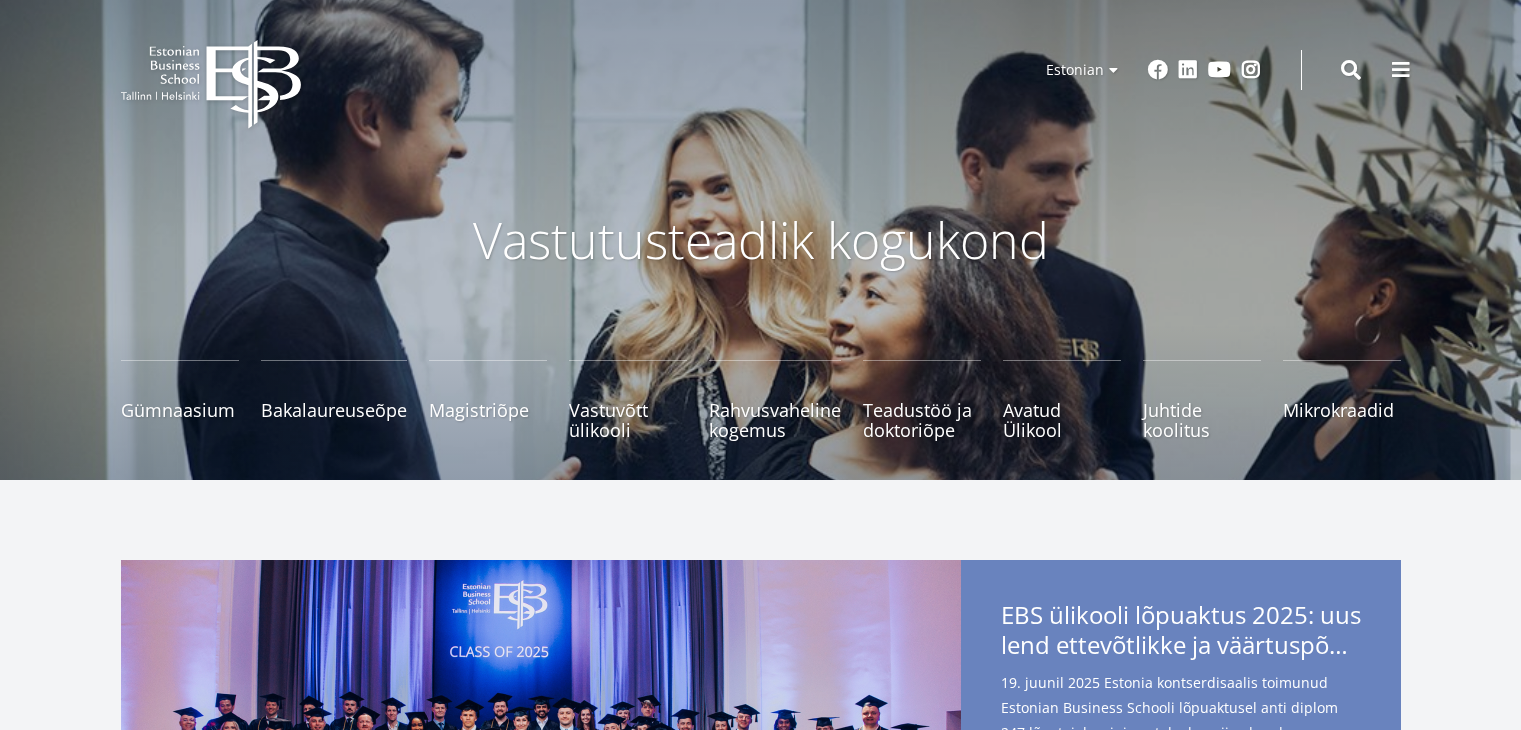 scroll, scrollTop: 0, scrollLeft: 0, axis: both 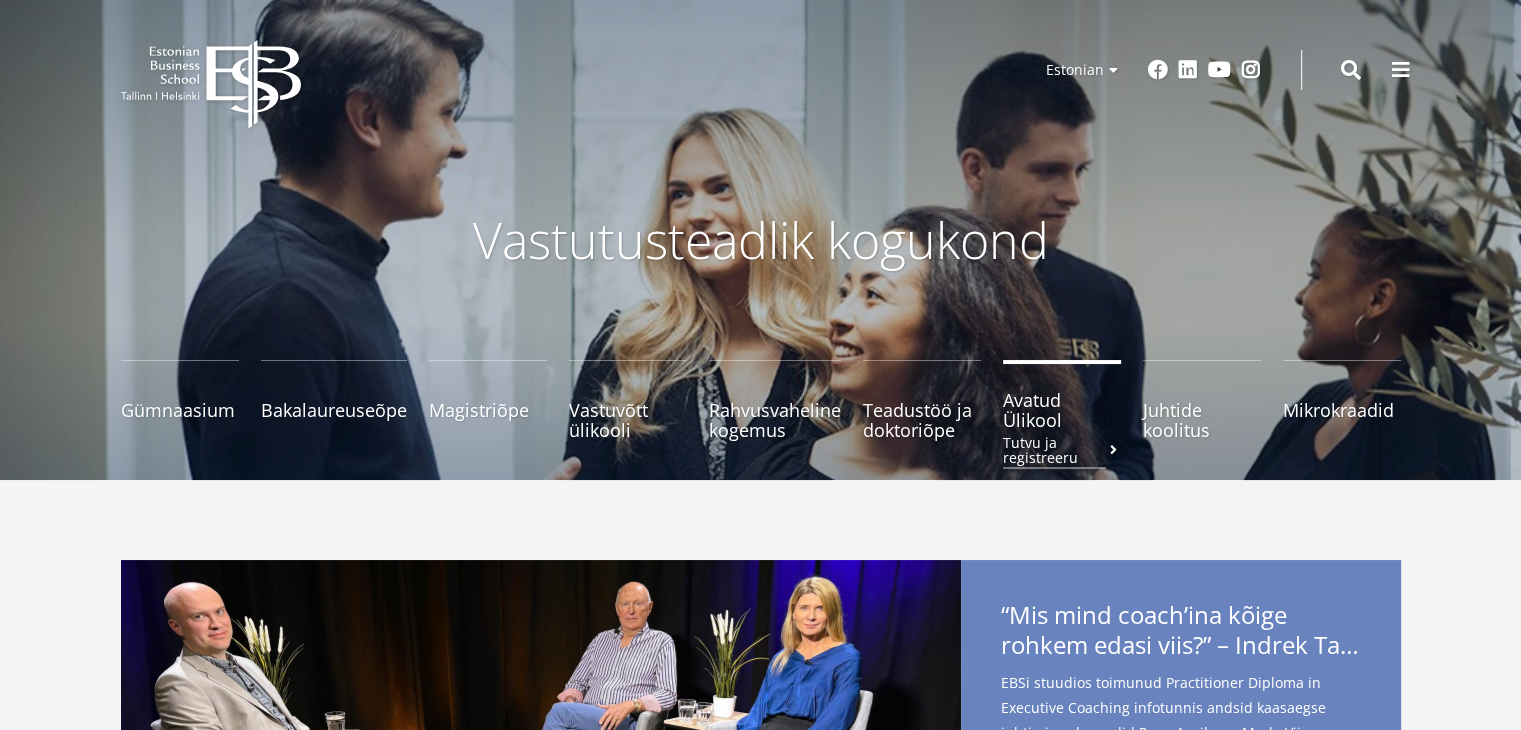 click on "Tutvu ja registreeru" at bounding box center [1062, 450] 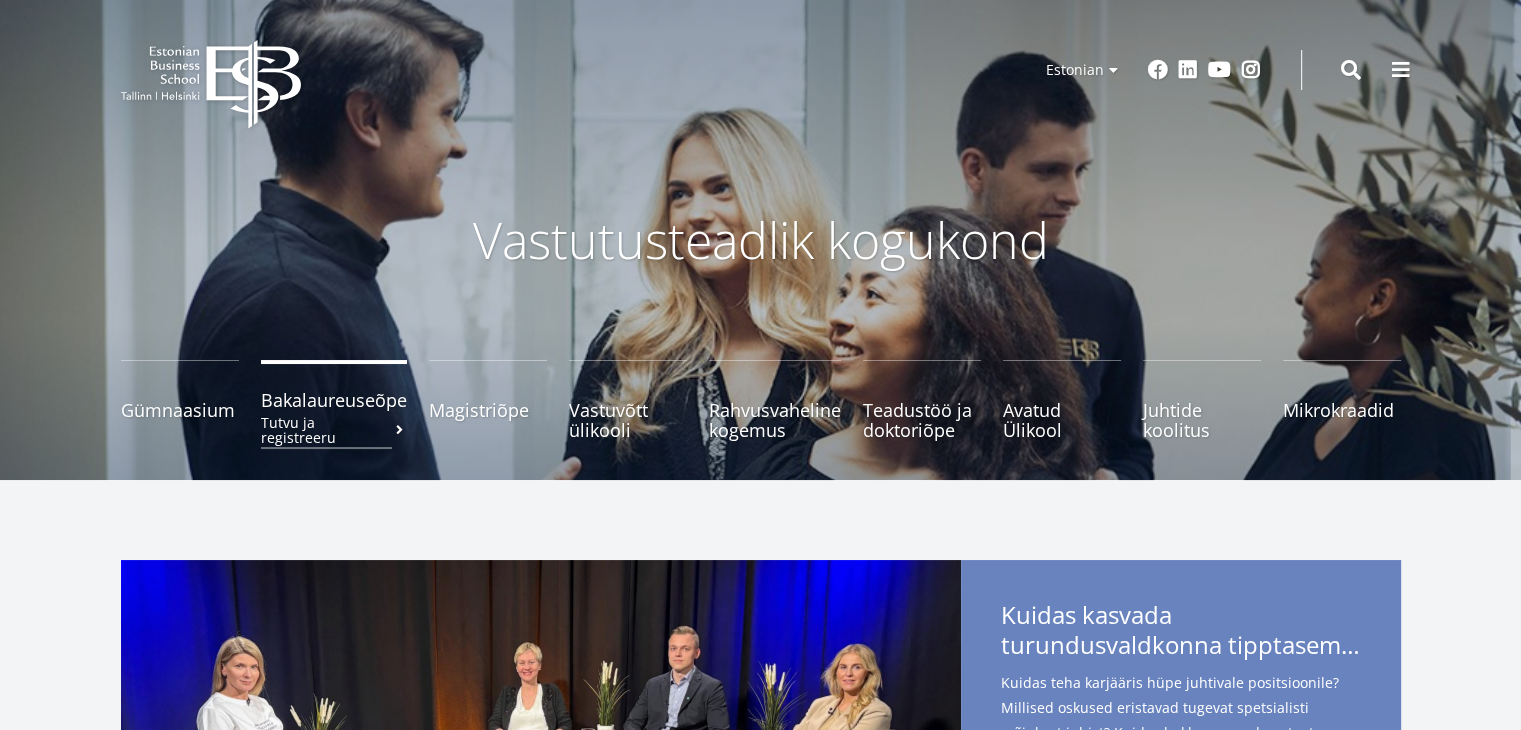 click on "Bakalaureuseõpe
Tutvu ja registreeru" at bounding box center (334, 400) 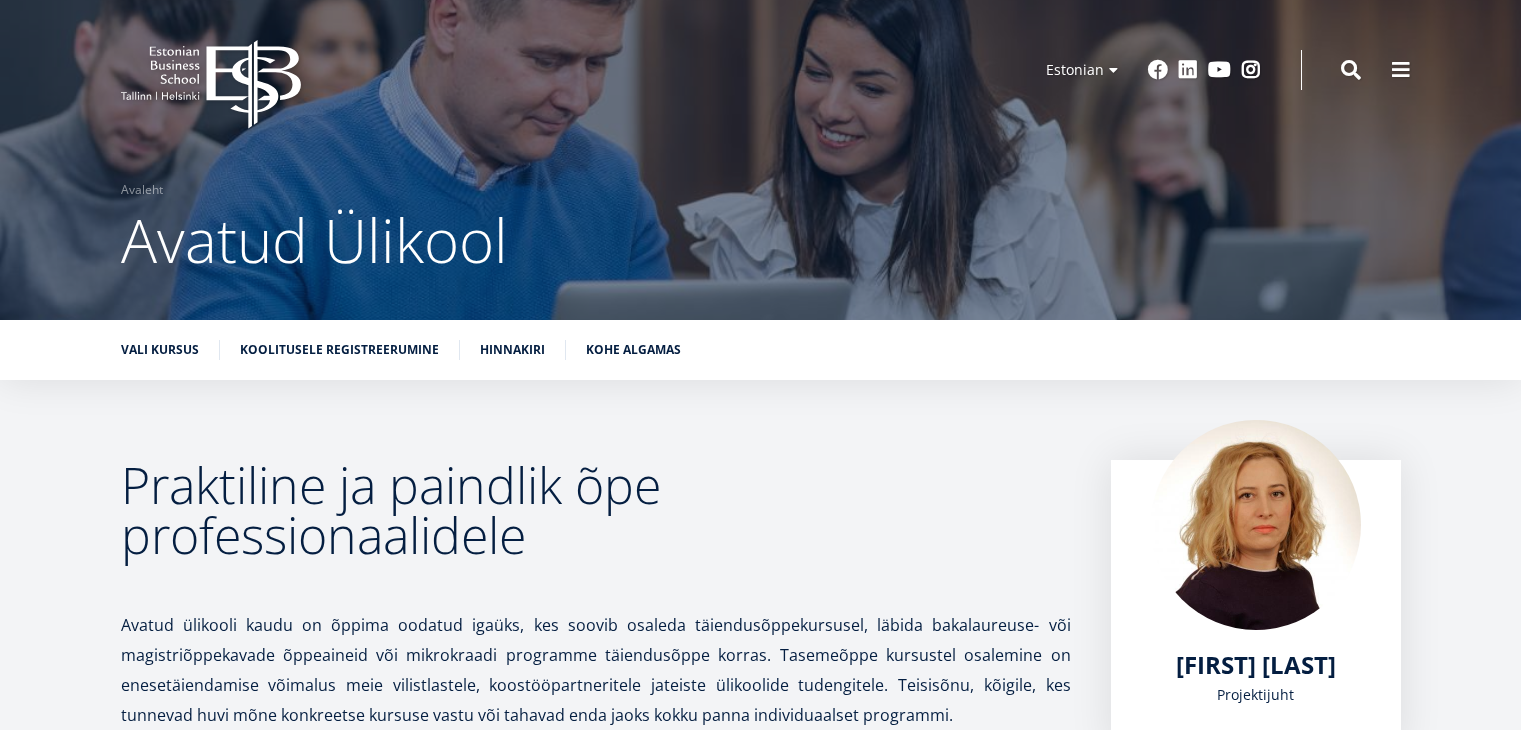 scroll, scrollTop: 0, scrollLeft: 0, axis: both 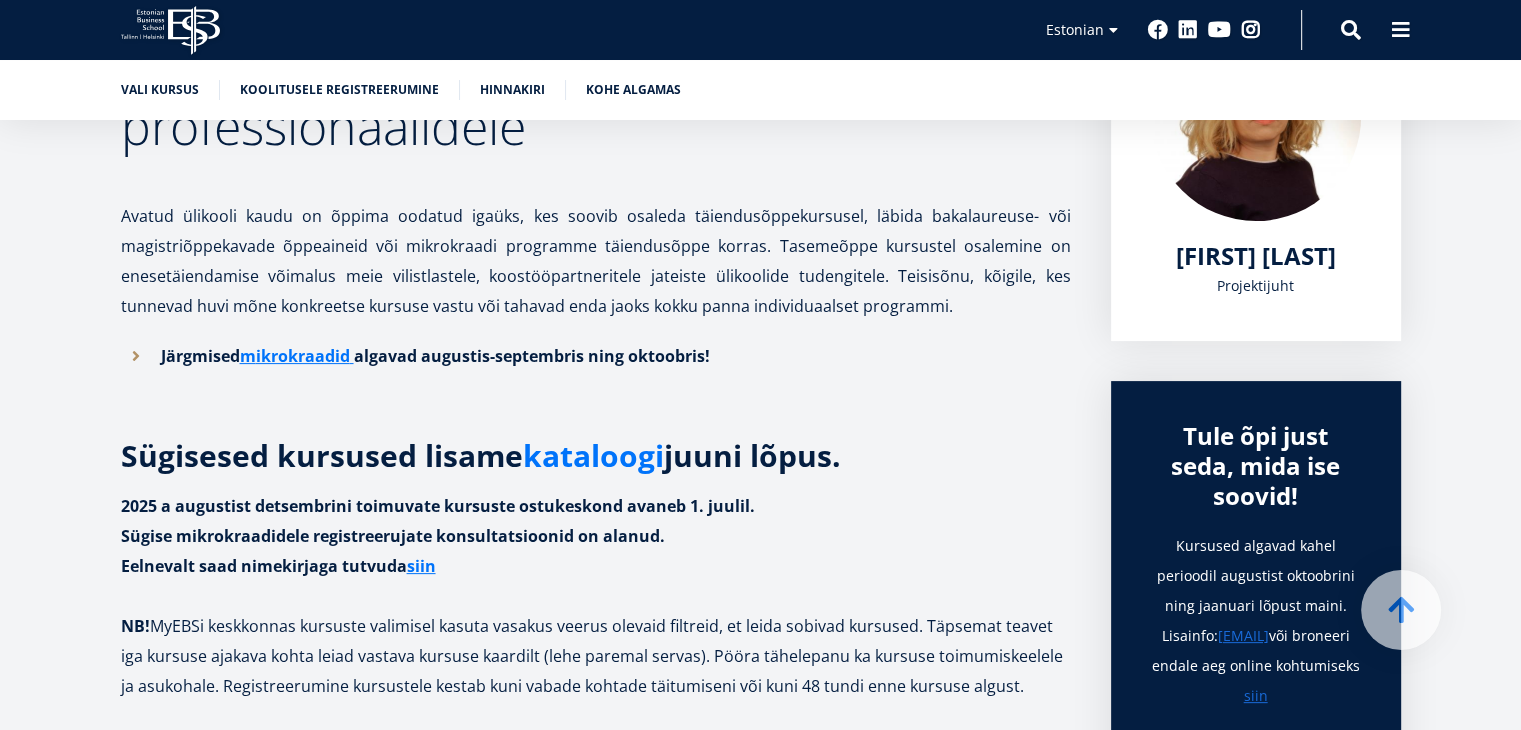 click on "kataloogi" at bounding box center [593, 456] 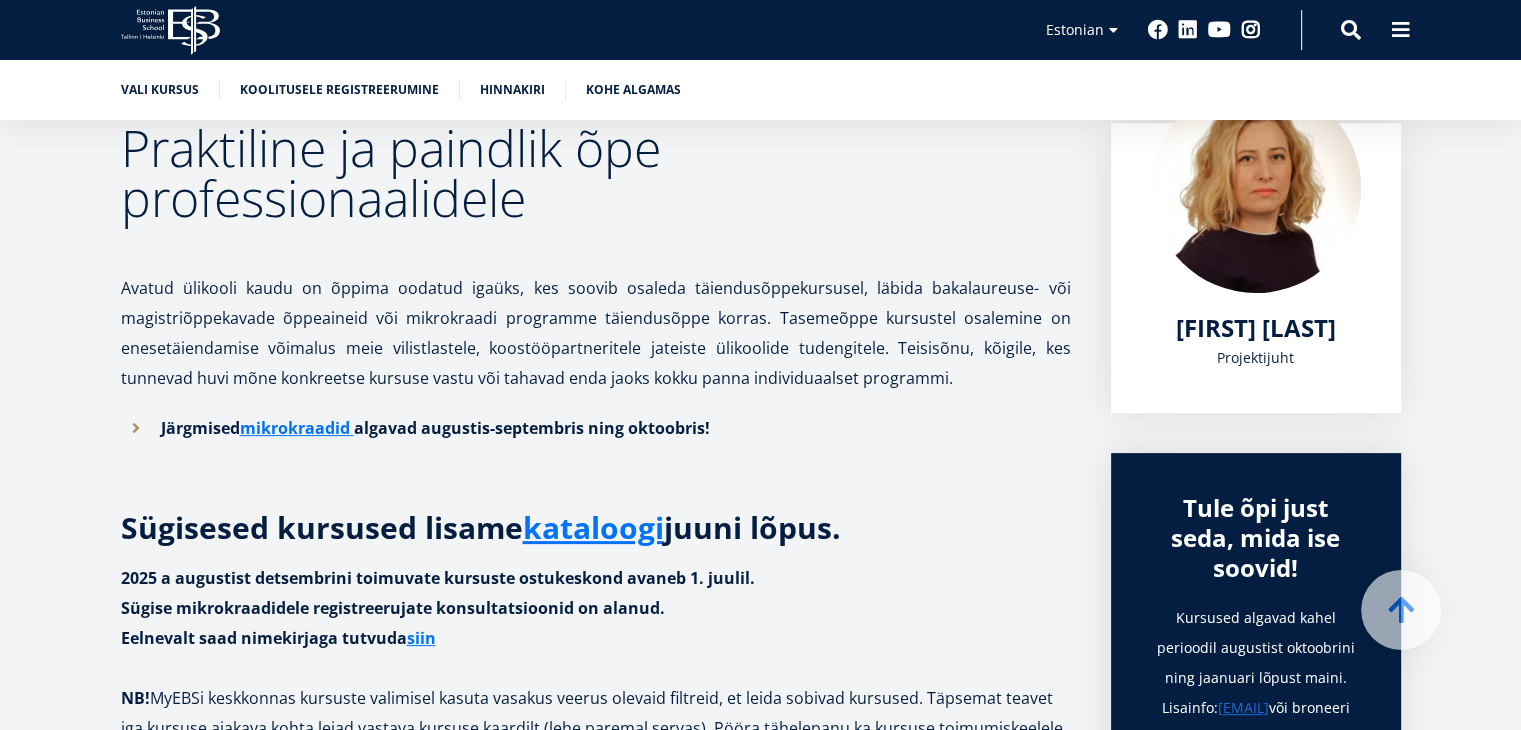 scroll, scrollTop: 324, scrollLeft: 0, axis: vertical 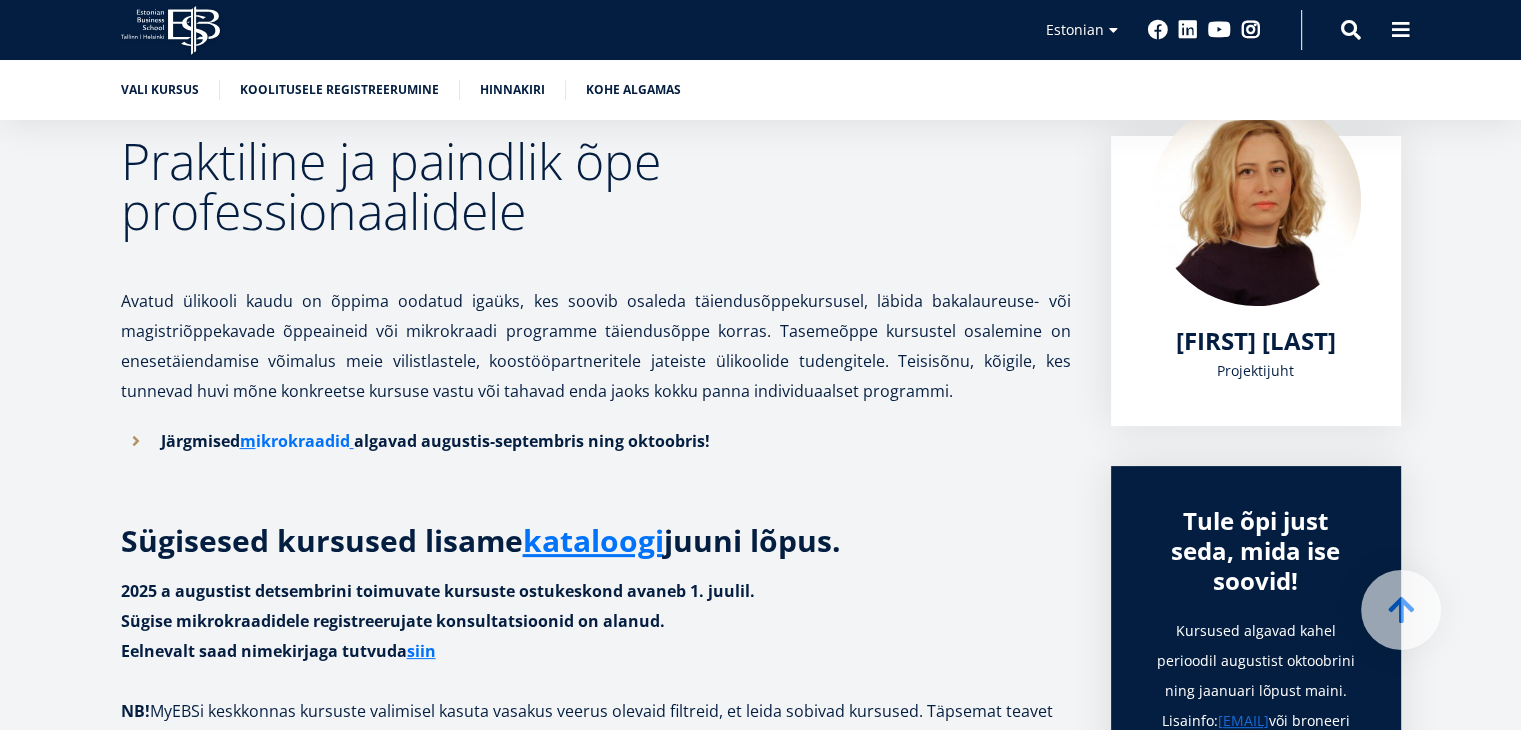 click on "ikrokraadid" at bounding box center (303, 441) 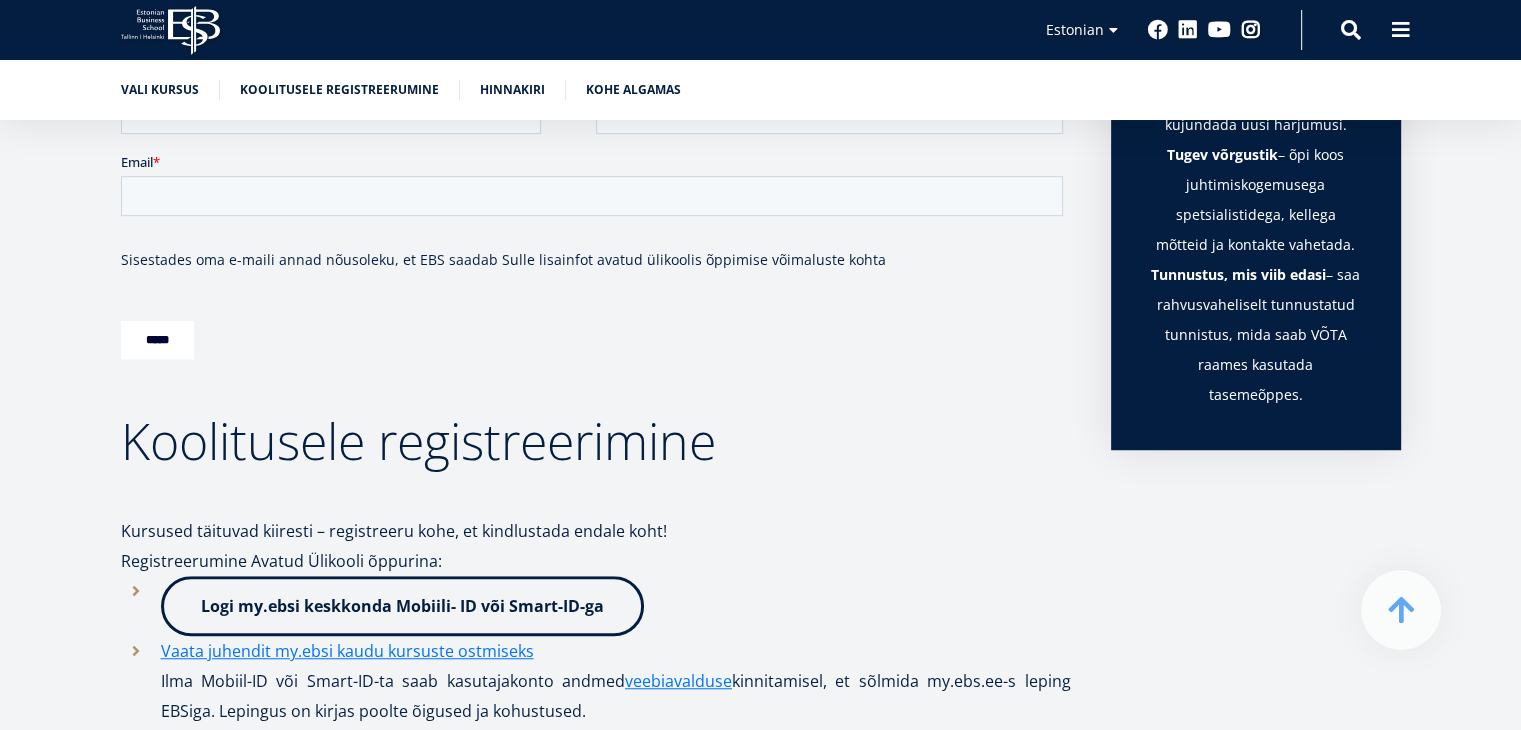 scroll, scrollTop: 1476, scrollLeft: 0, axis: vertical 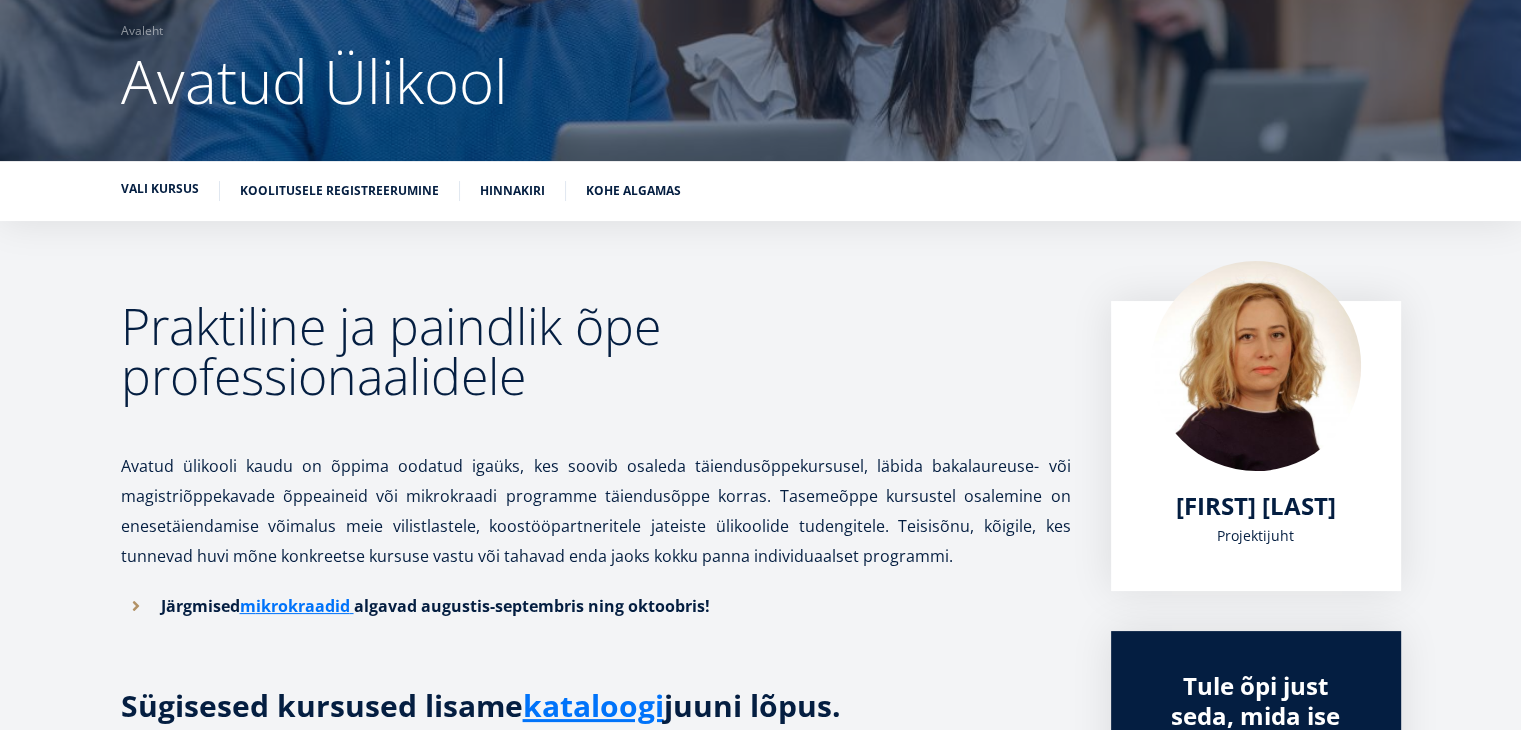 click on "Vali kursus" at bounding box center (160, 189) 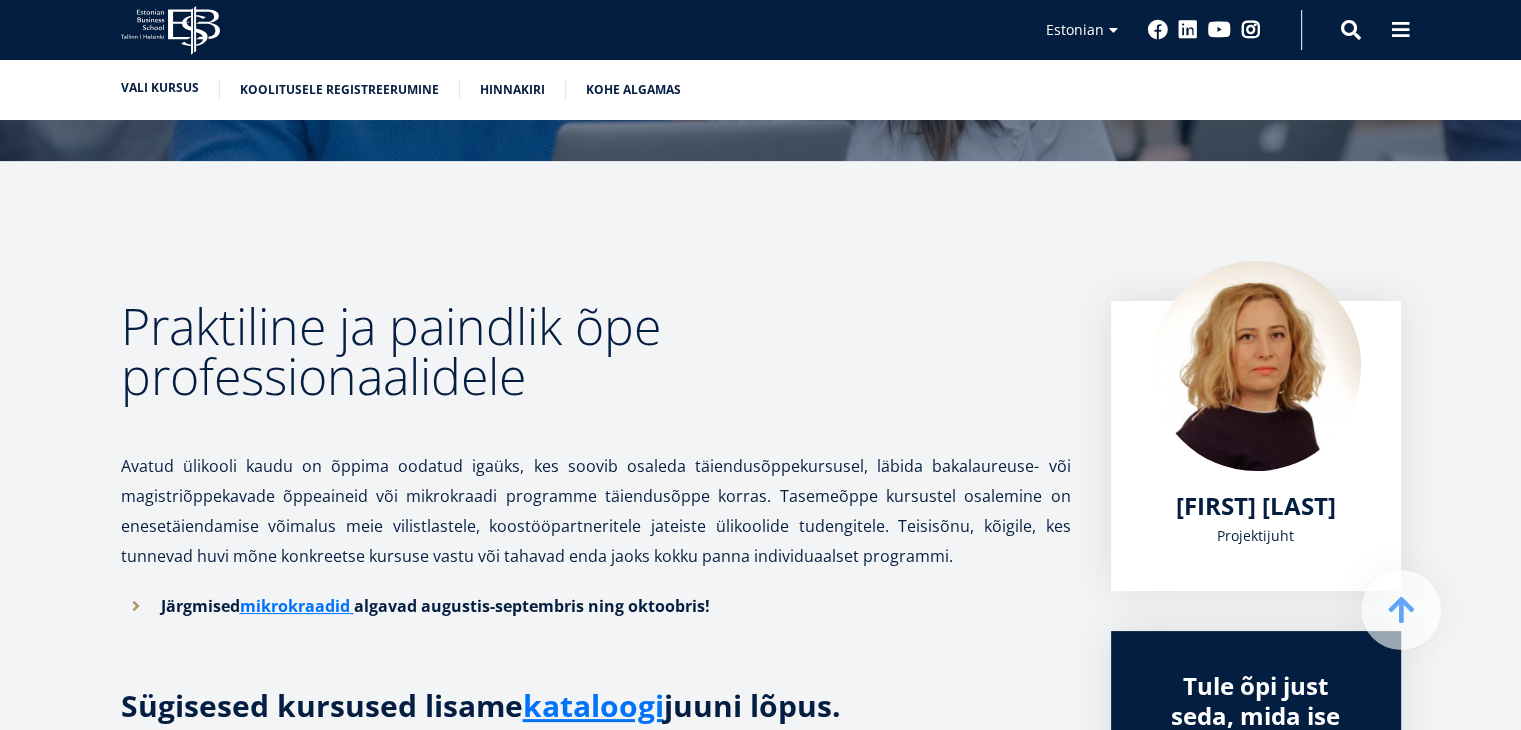 scroll, scrollTop: 691, scrollLeft: 0, axis: vertical 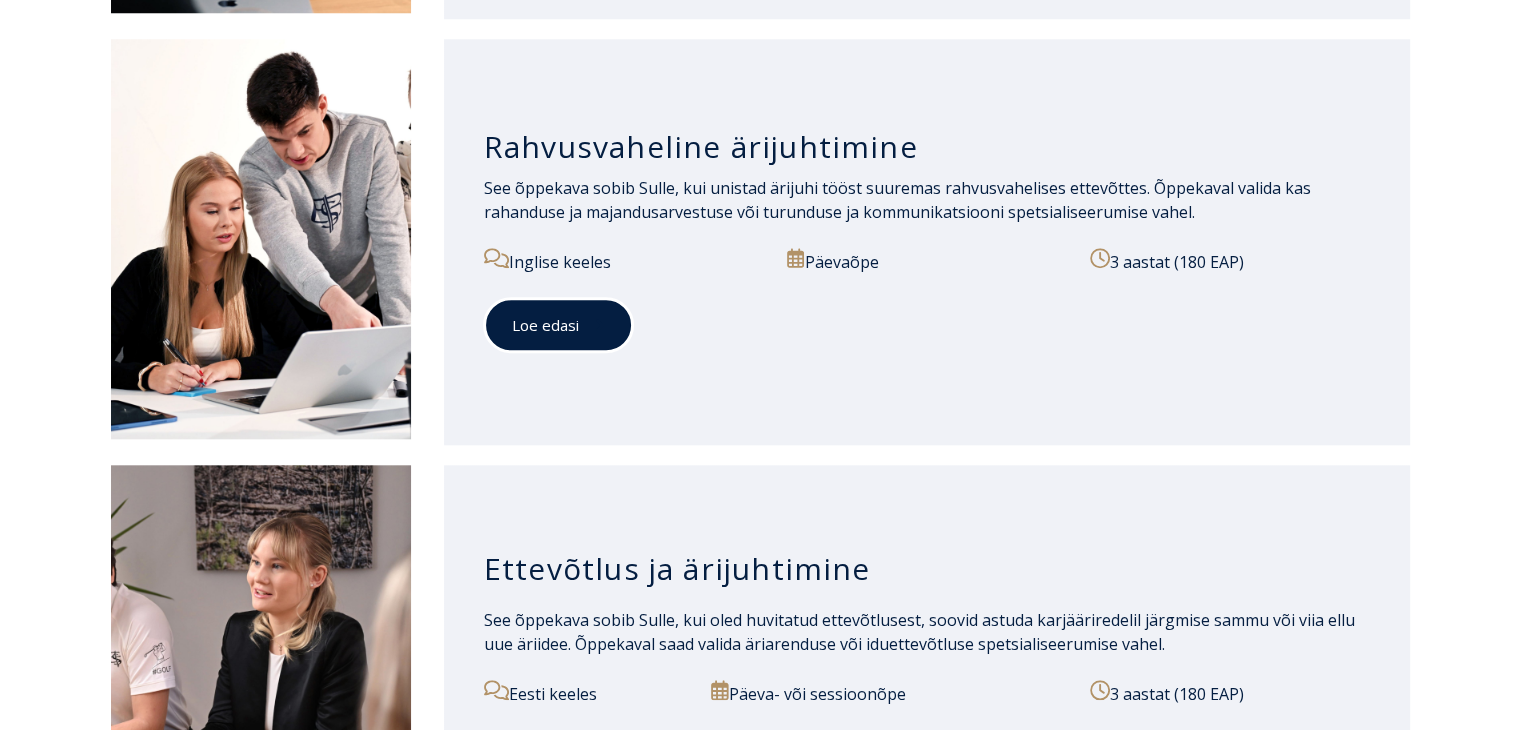 click on "Loe edasi" at bounding box center [558, 325] 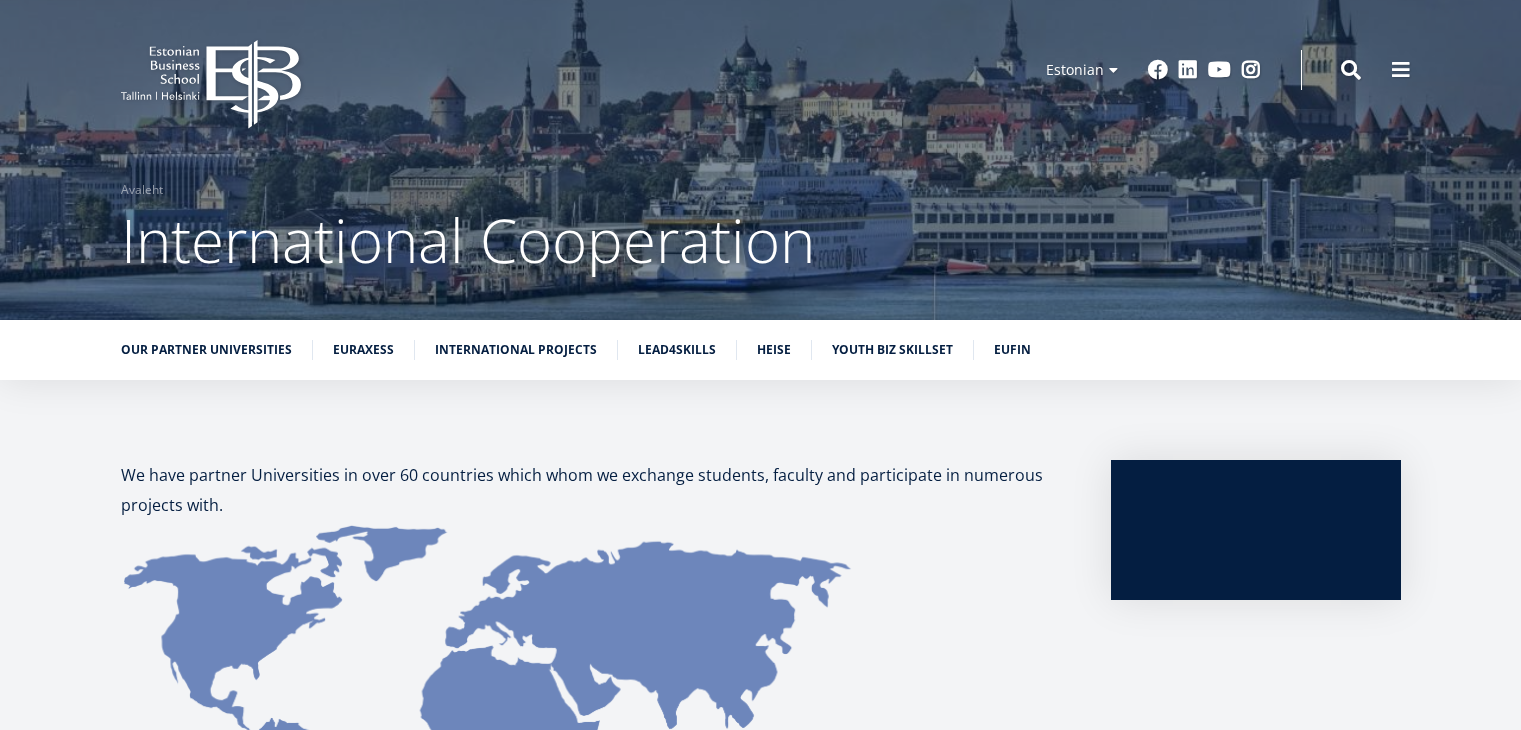scroll, scrollTop: 0, scrollLeft: 0, axis: both 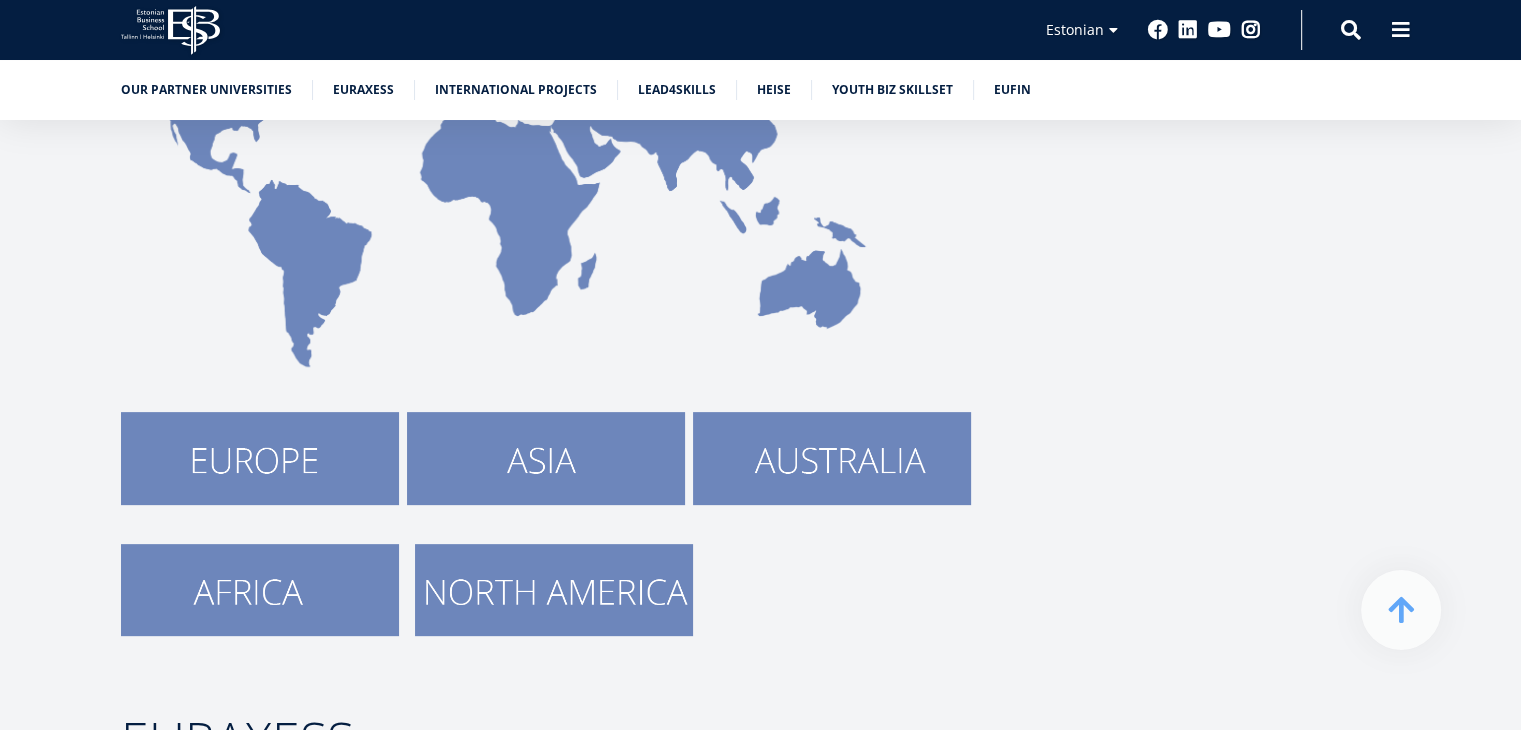 click at bounding box center (260, 458) 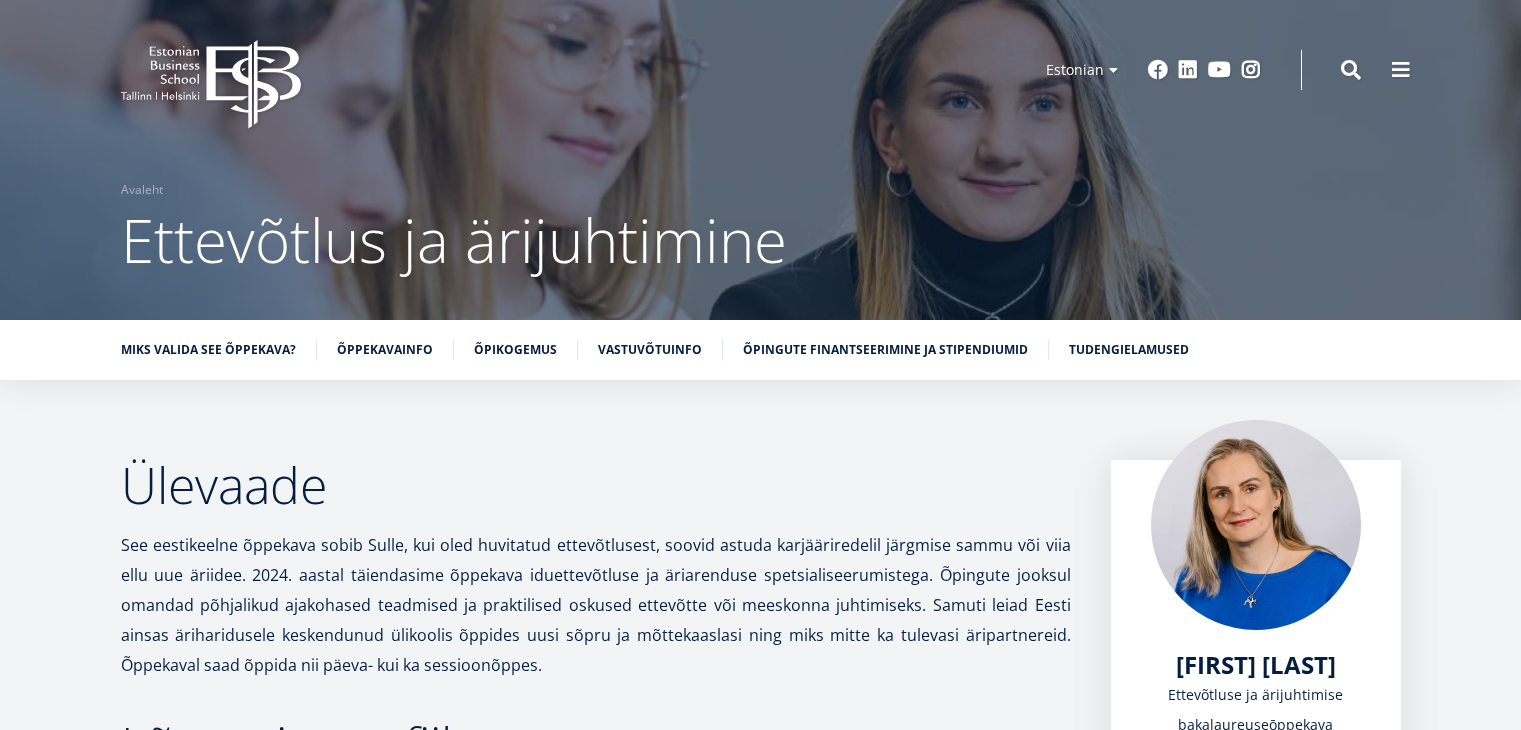 scroll, scrollTop: 0, scrollLeft: 0, axis: both 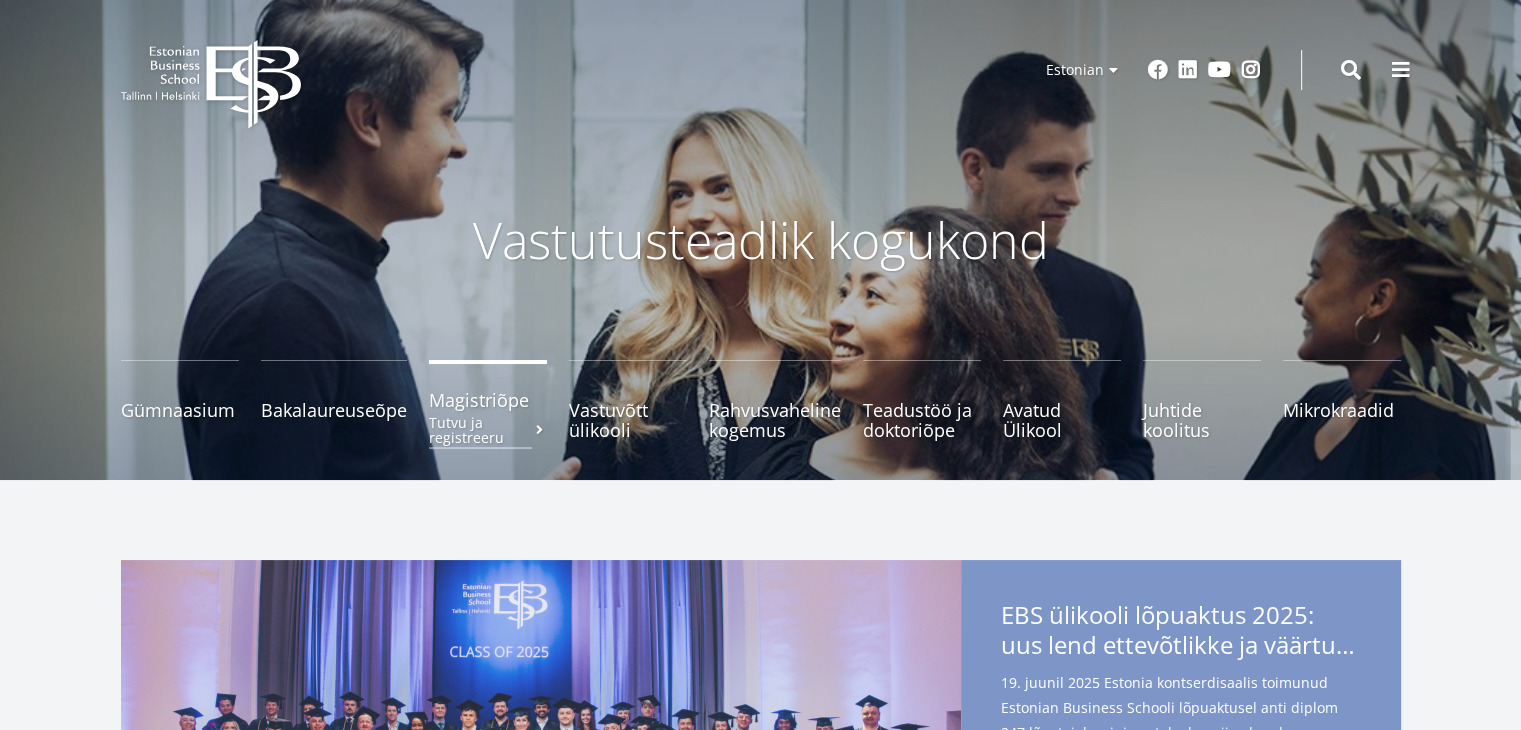 click on "Magistriõpe
Tutvu ja registreeru" at bounding box center (488, 400) 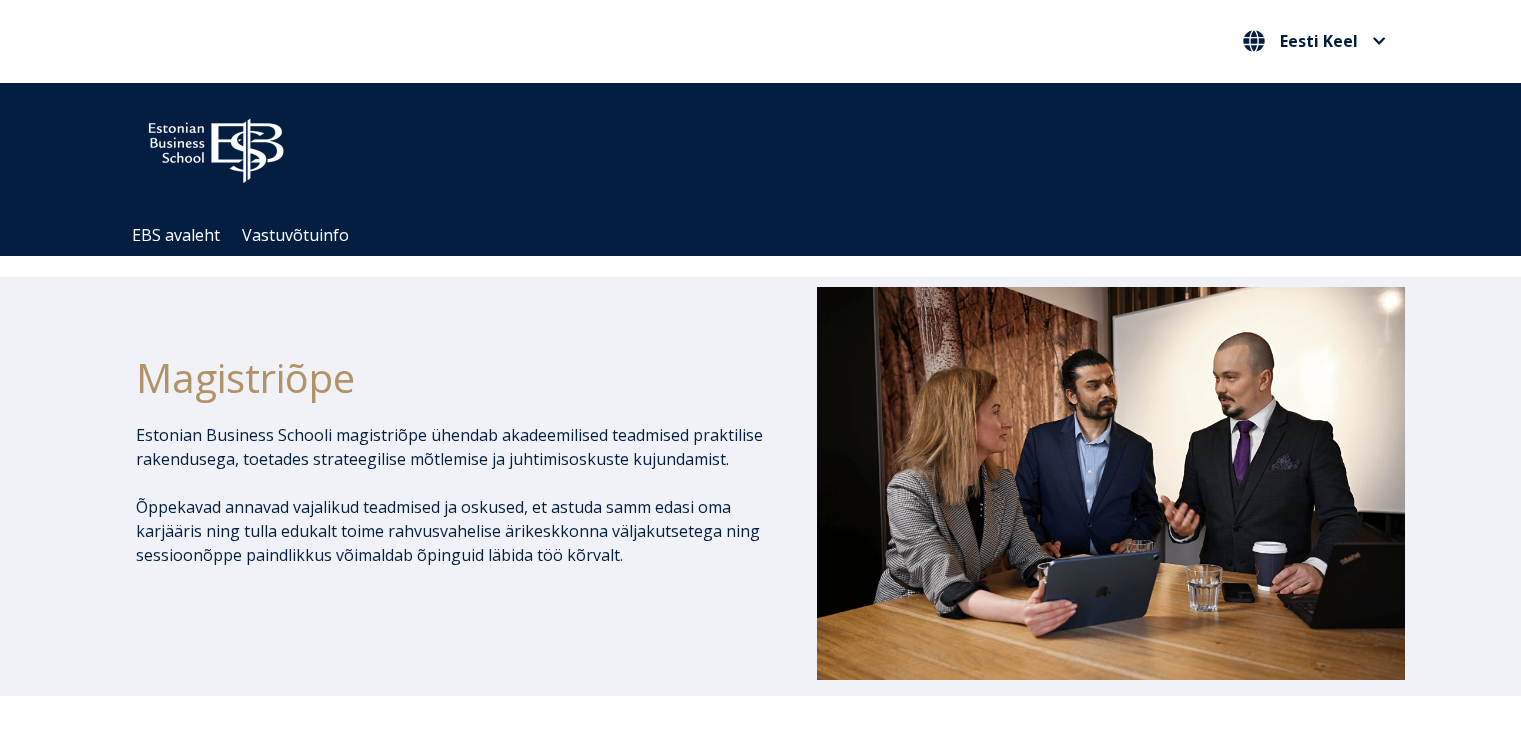 scroll, scrollTop: 0, scrollLeft: 0, axis: both 